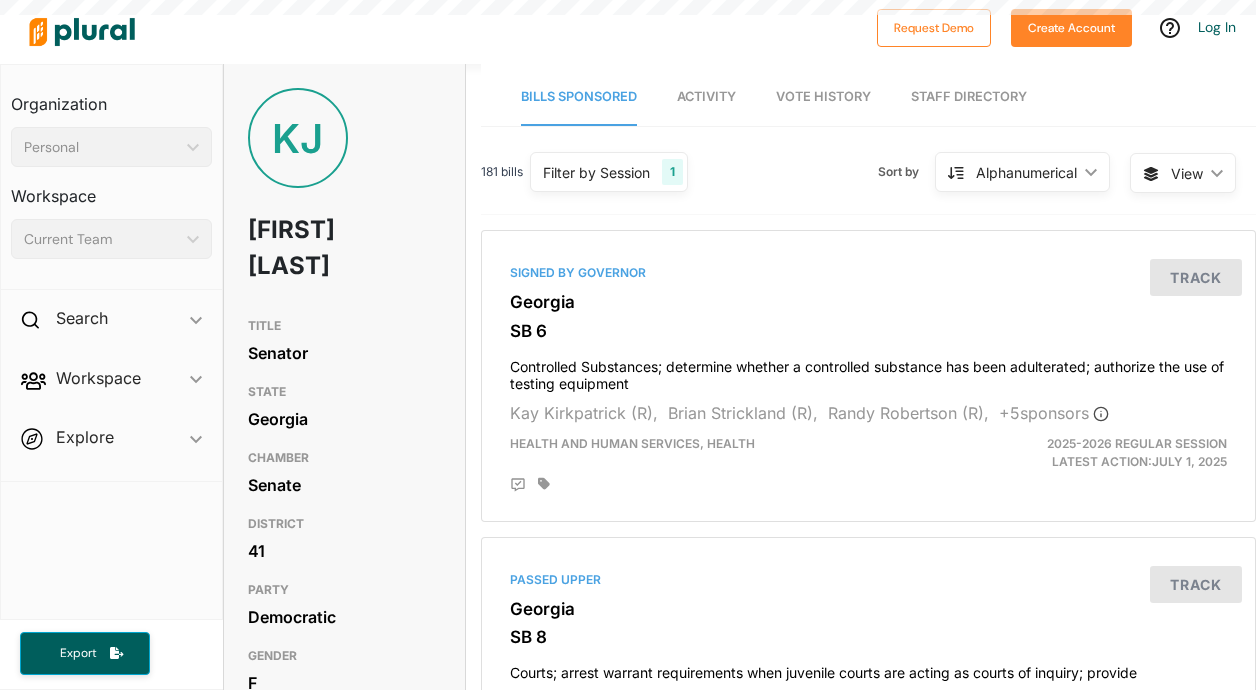 scroll, scrollTop: 0, scrollLeft: 0, axis: both 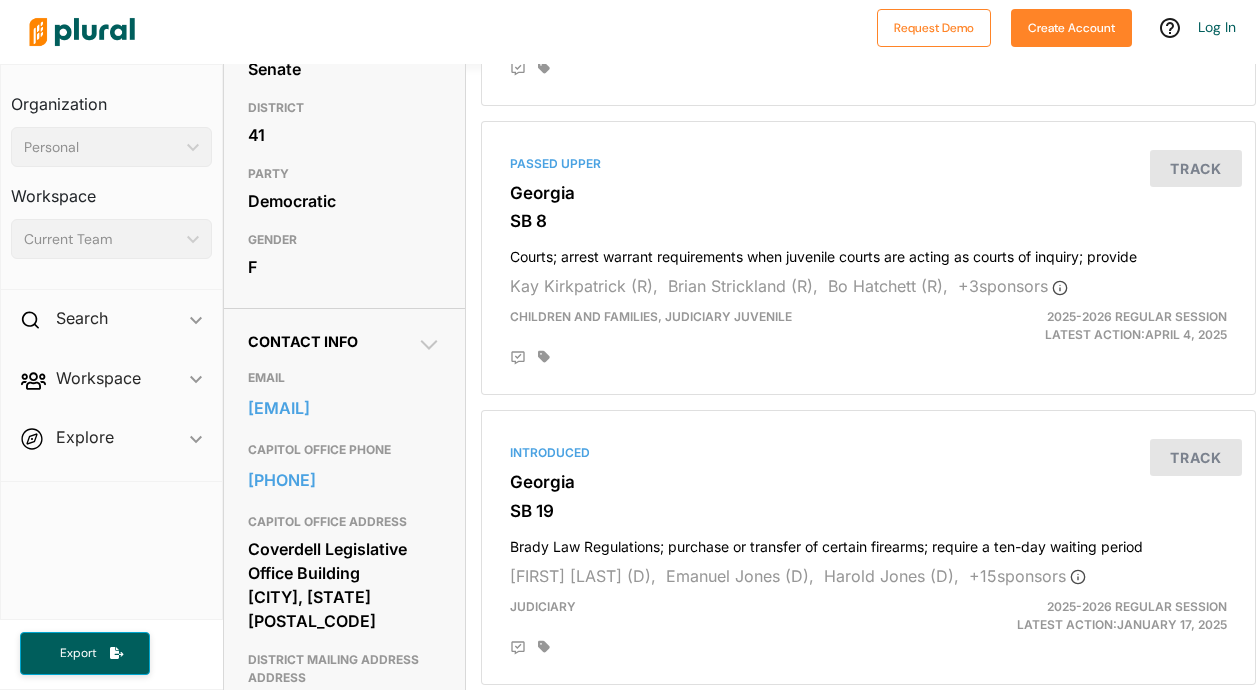 drag, startPoint x: 274, startPoint y: 408, endPoint x: 276, endPoint y: 4, distance: 404.00494 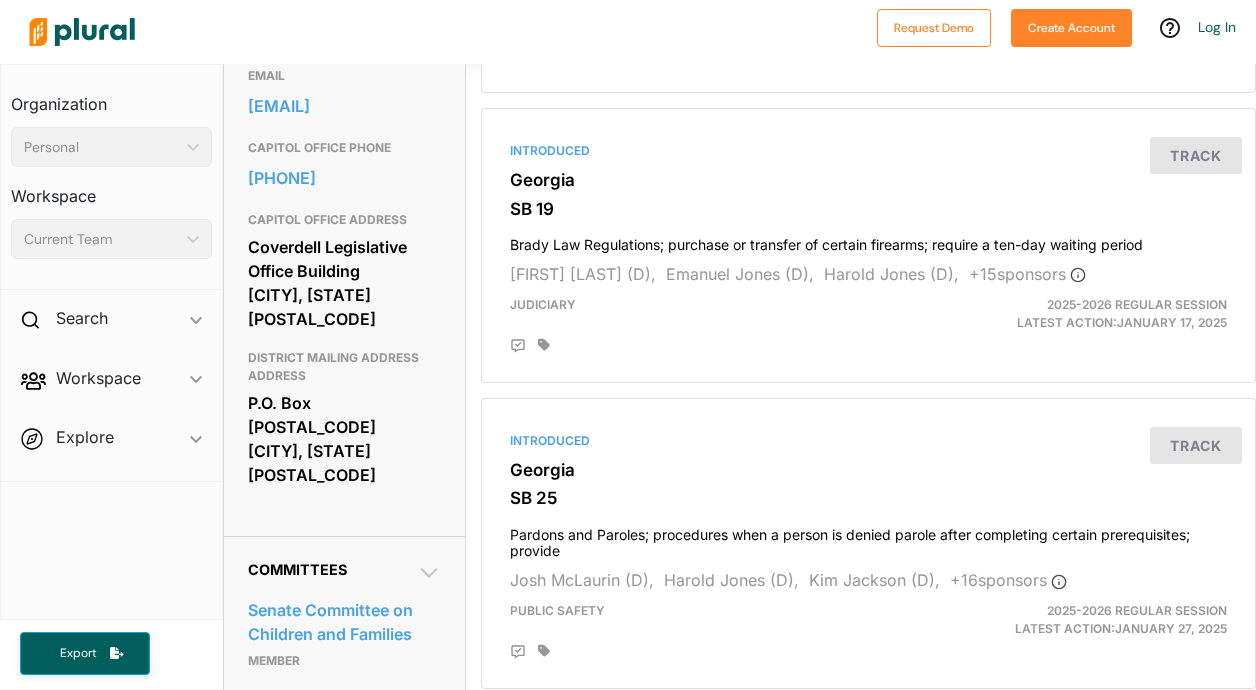 scroll, scrollTop: 658, scrollLeft: 0, axis: vertical 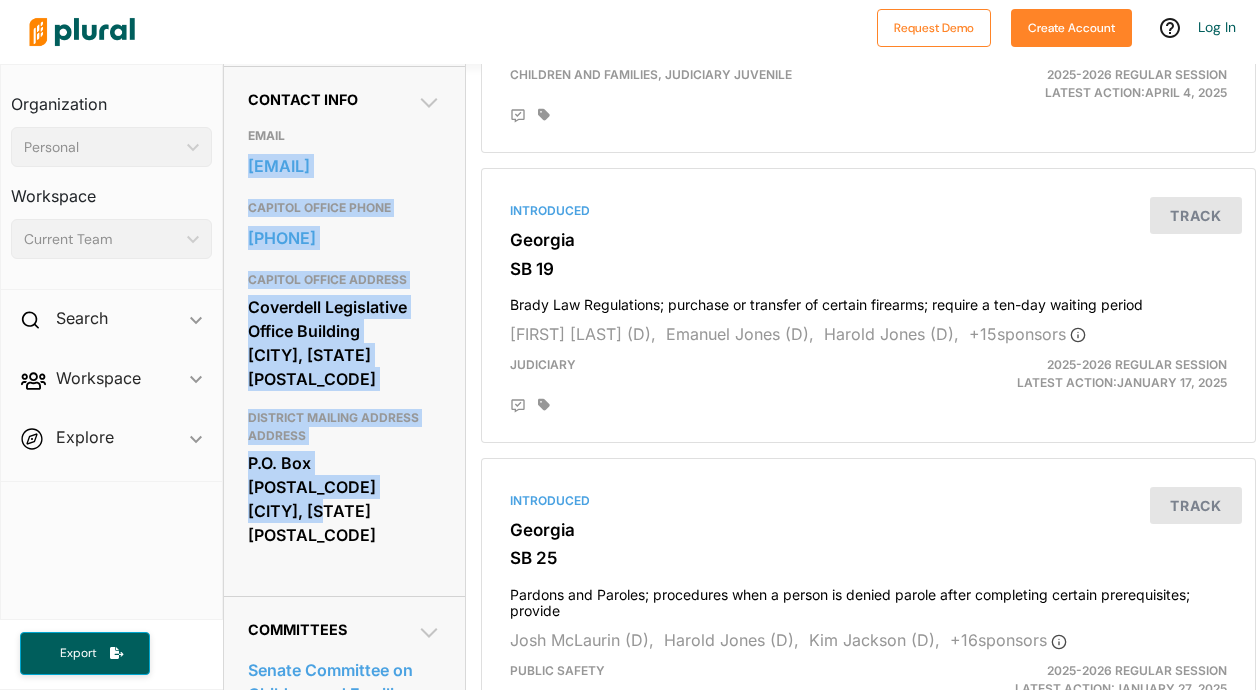 drag, startPoint x: 418, startPoint y: 508, endPoint x: 244, endPoint y: 154, distance: 394.4515 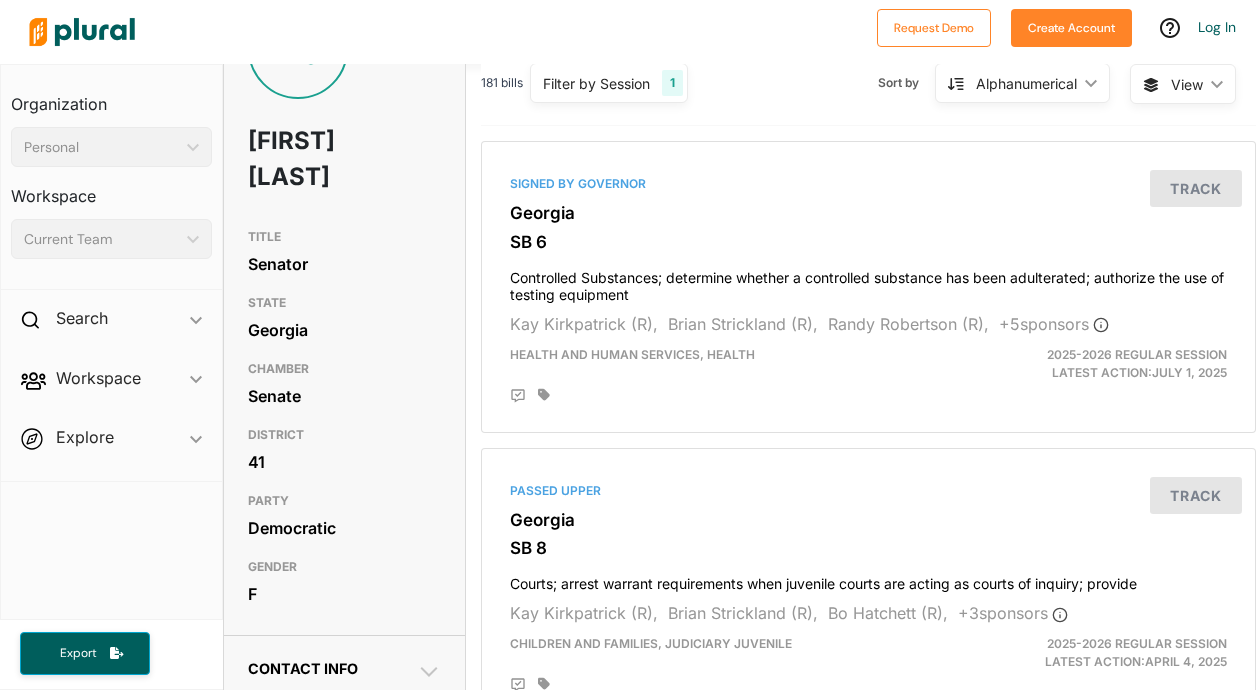 scroll, scrollTop: 0, scrollLeft: 0, axis: both 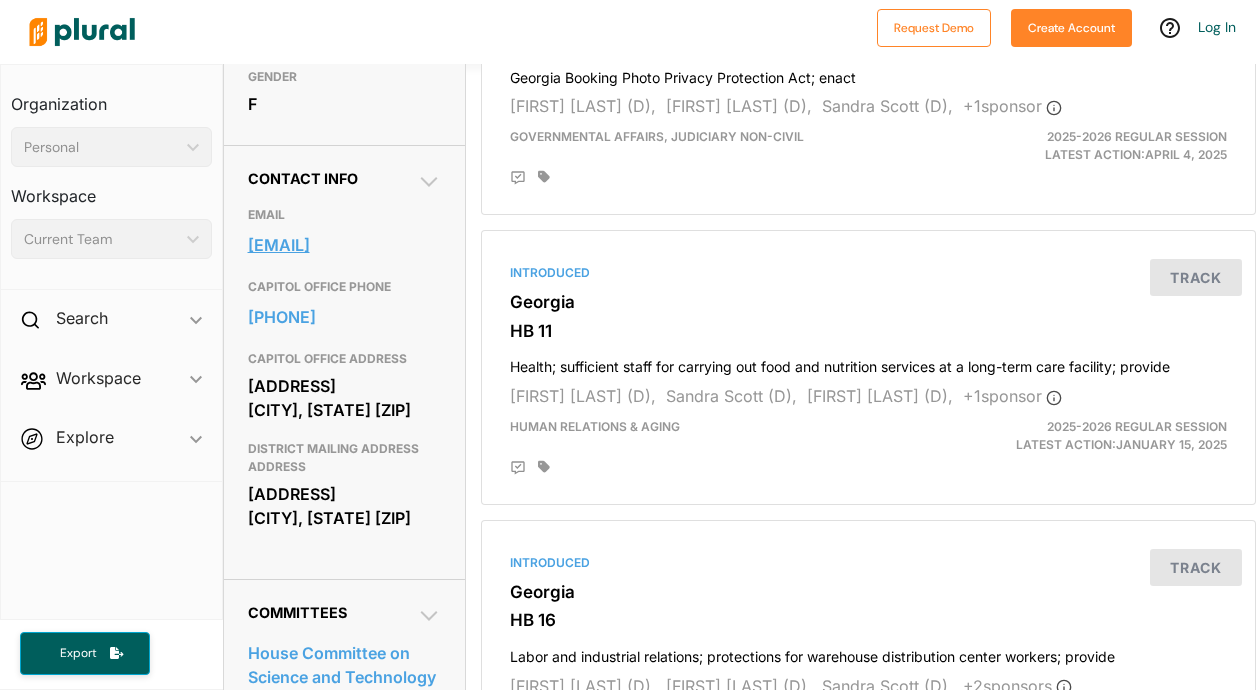 drag, startPoint x: 311, startPoint y: 430, endPoint x: 248, endPoint y: 242, distance: 198.27505 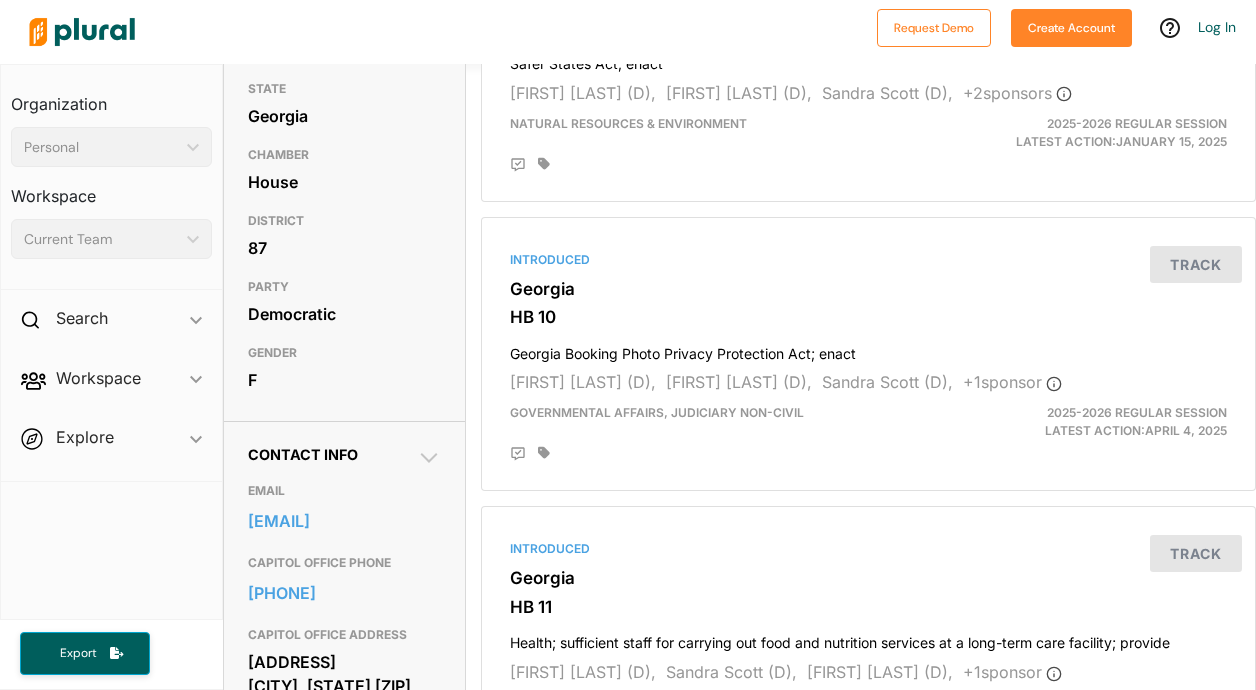 scroll, scrollTop: 0, scrollLeft: 0, axis: both 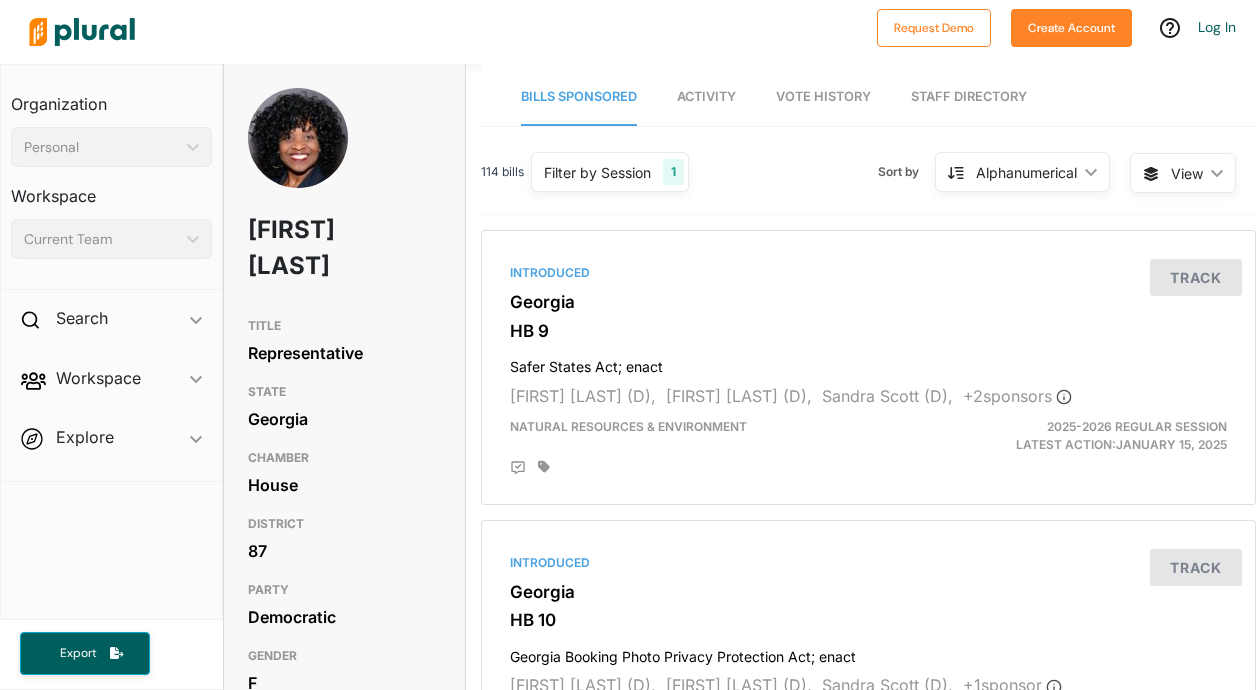 click on "Staff Directory" at bounding box center (969, 97) 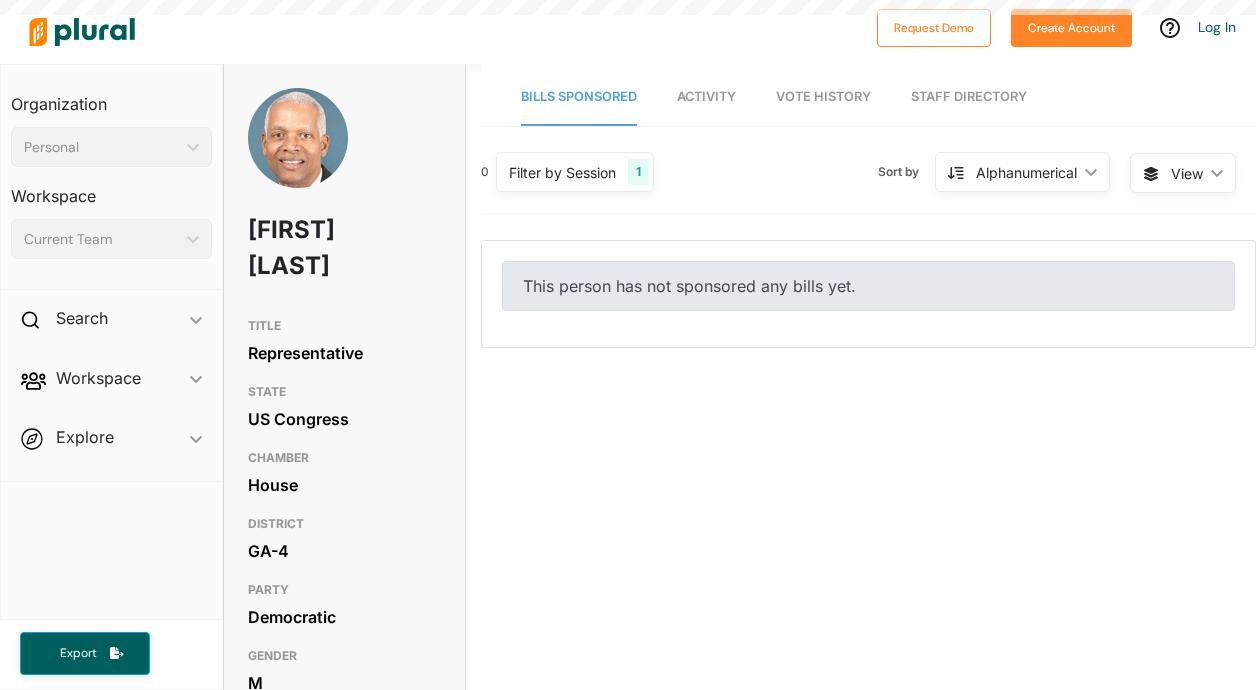 scroll, scrollTop: 0, scrollLeft: 0, axis: both 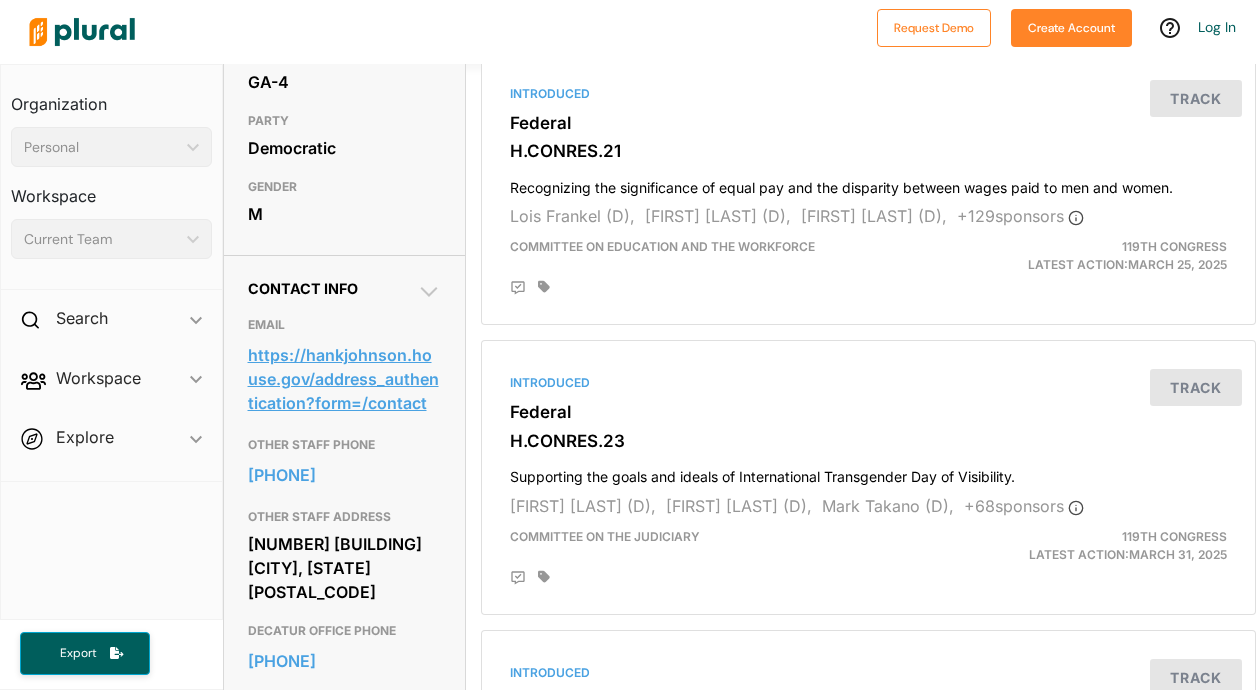 drag, startPoint x: 431, startPoint y: 419, endPoint x: 249, endPoint y: 353, distance: 193.59752 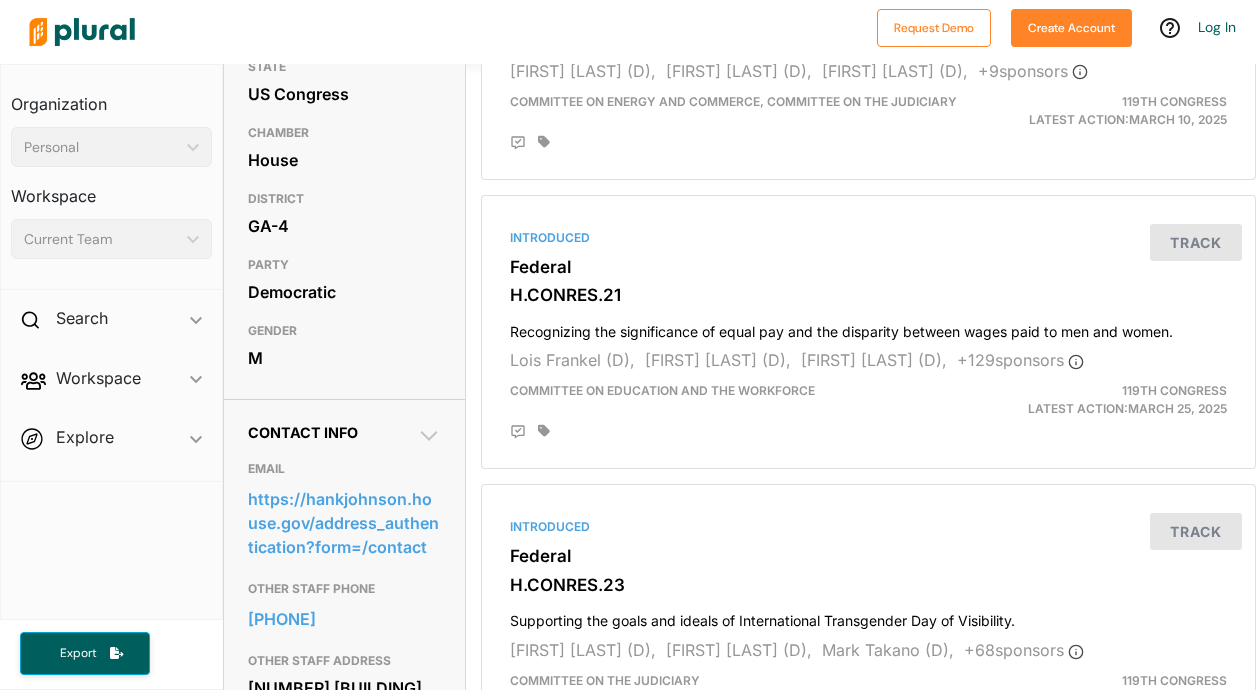 scroll, scrollTop: 352, scrollLeft: 0, axis: vertical 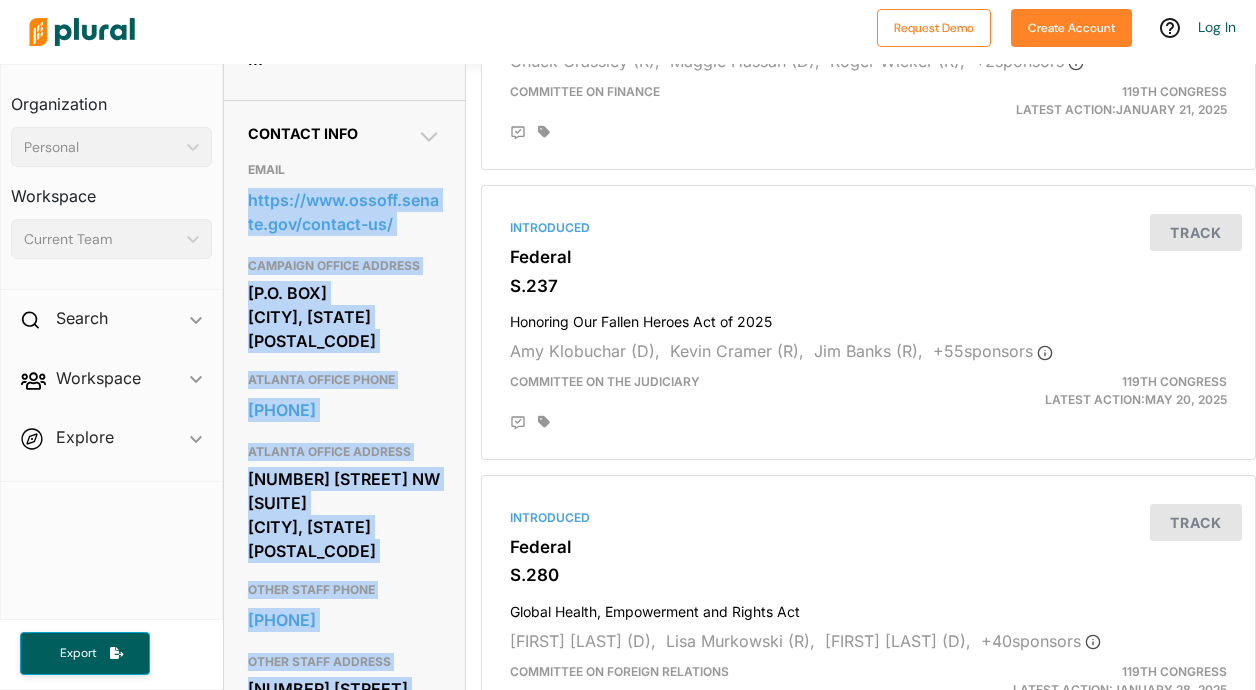 drag, startPoint x: 404, startPoint y: 417, endPoint x: 242, endPoint y: 207, distance: 265.22443 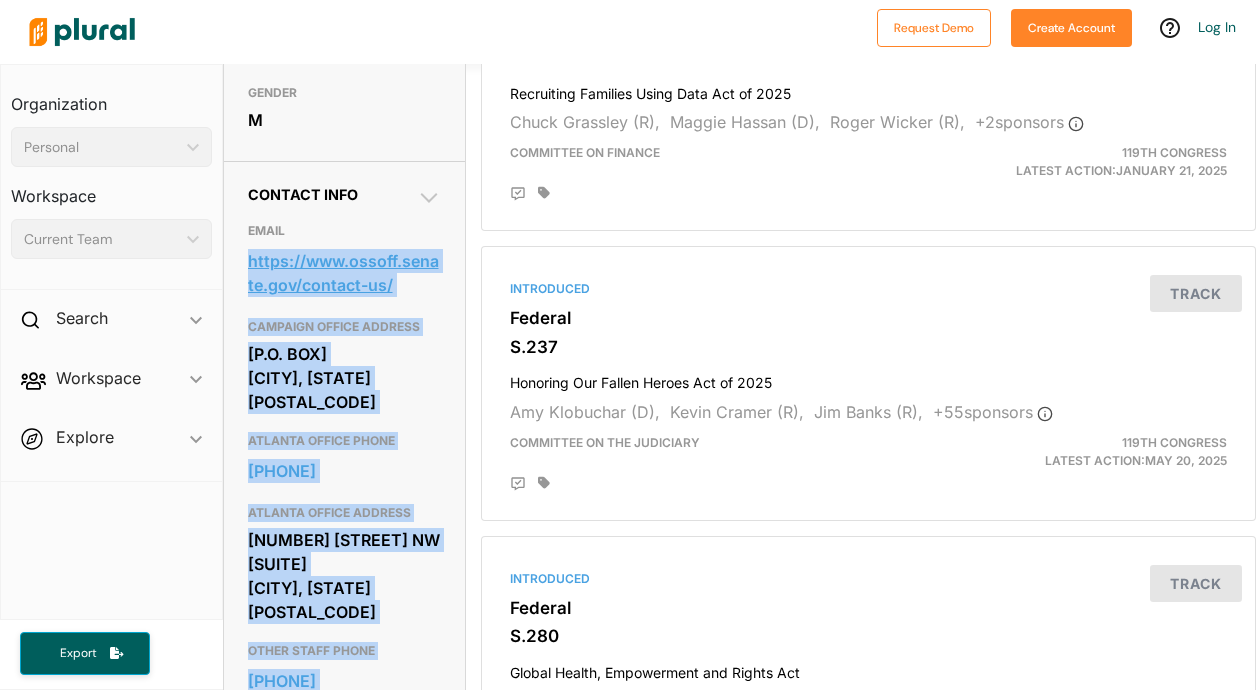 scroll, scrollTop: 562, scrollLeft: 0, axis: vertical 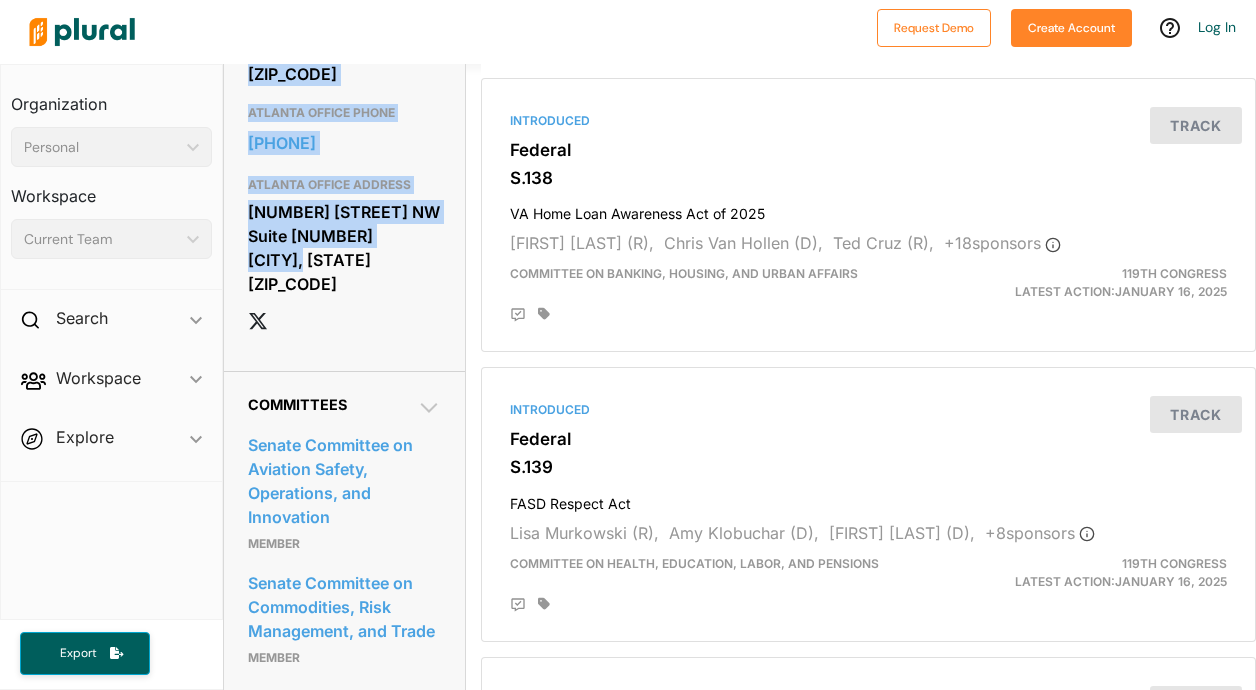 drag, startPoint x: 242, startPoint y: 333, endPoint x: 428, endPoint y: 216, distance: 219.73848 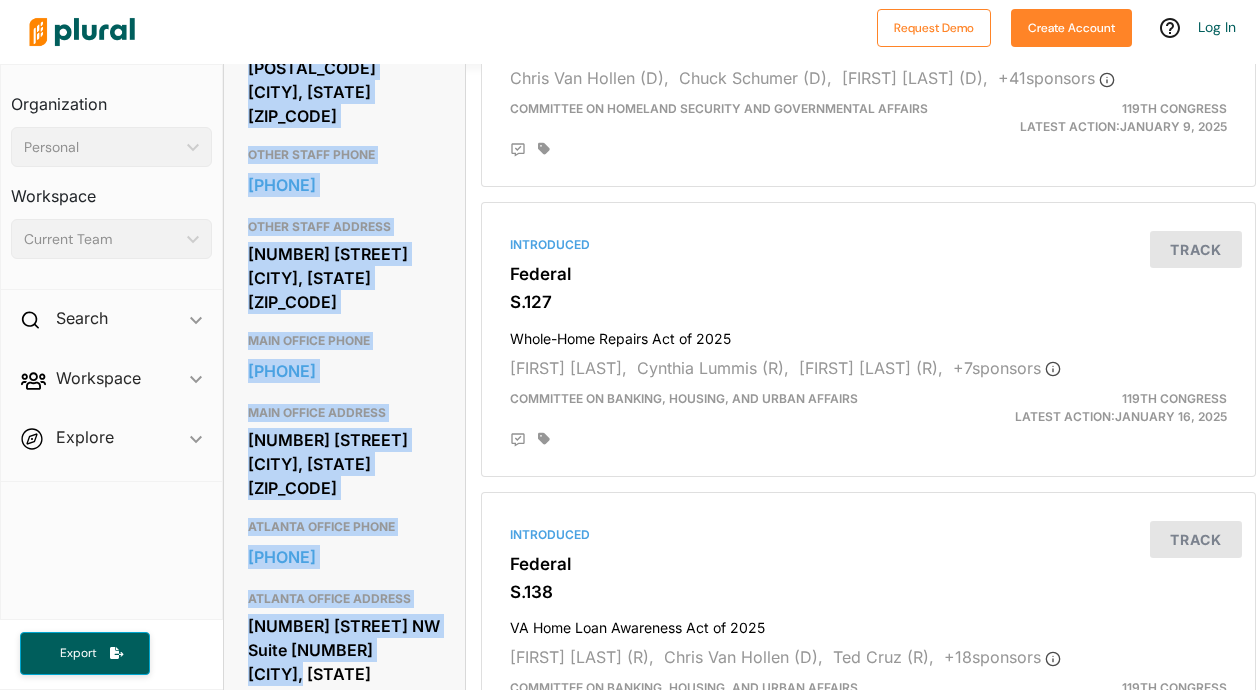 scroll, scrollTop: 889, scrollLeft: 0, axis: vertical 